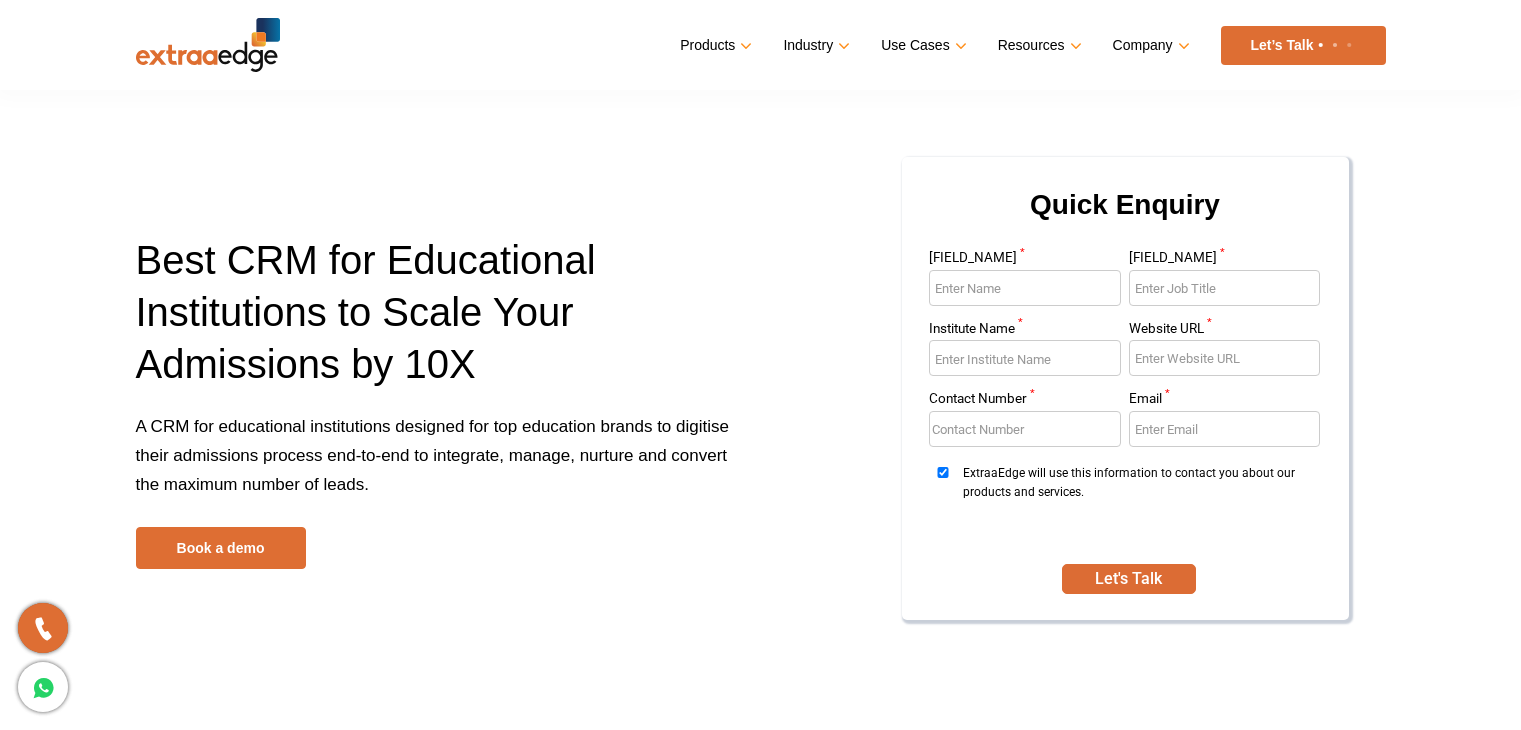 scroll, scrollTop: 0, scrollLeft: 0, axis: both 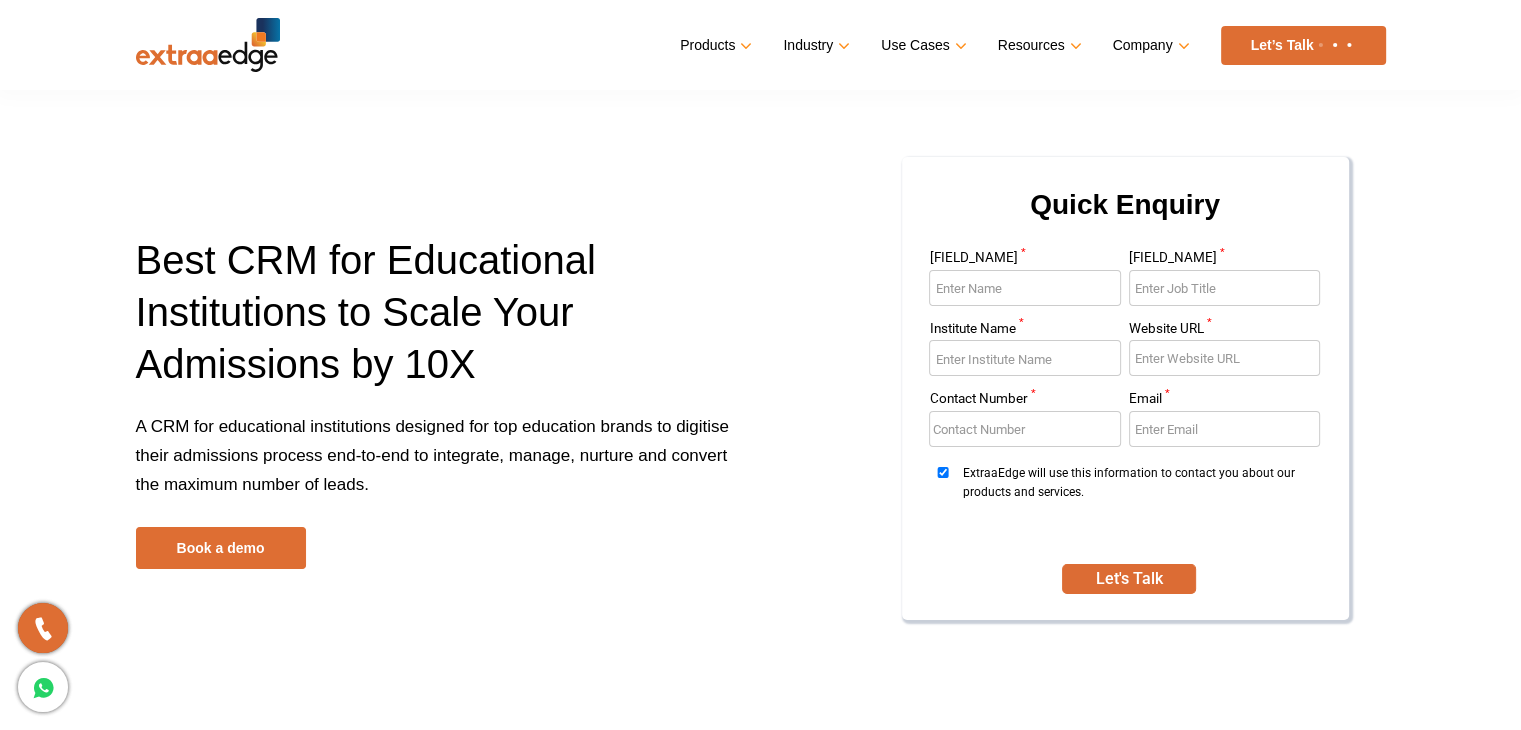 click on "A CRM for educational institutions designed for top education brands to digitise their admissions process end-to-end to integrate, manage, nurture and convert the maximum number of leads." at bounding box center [441, 469] 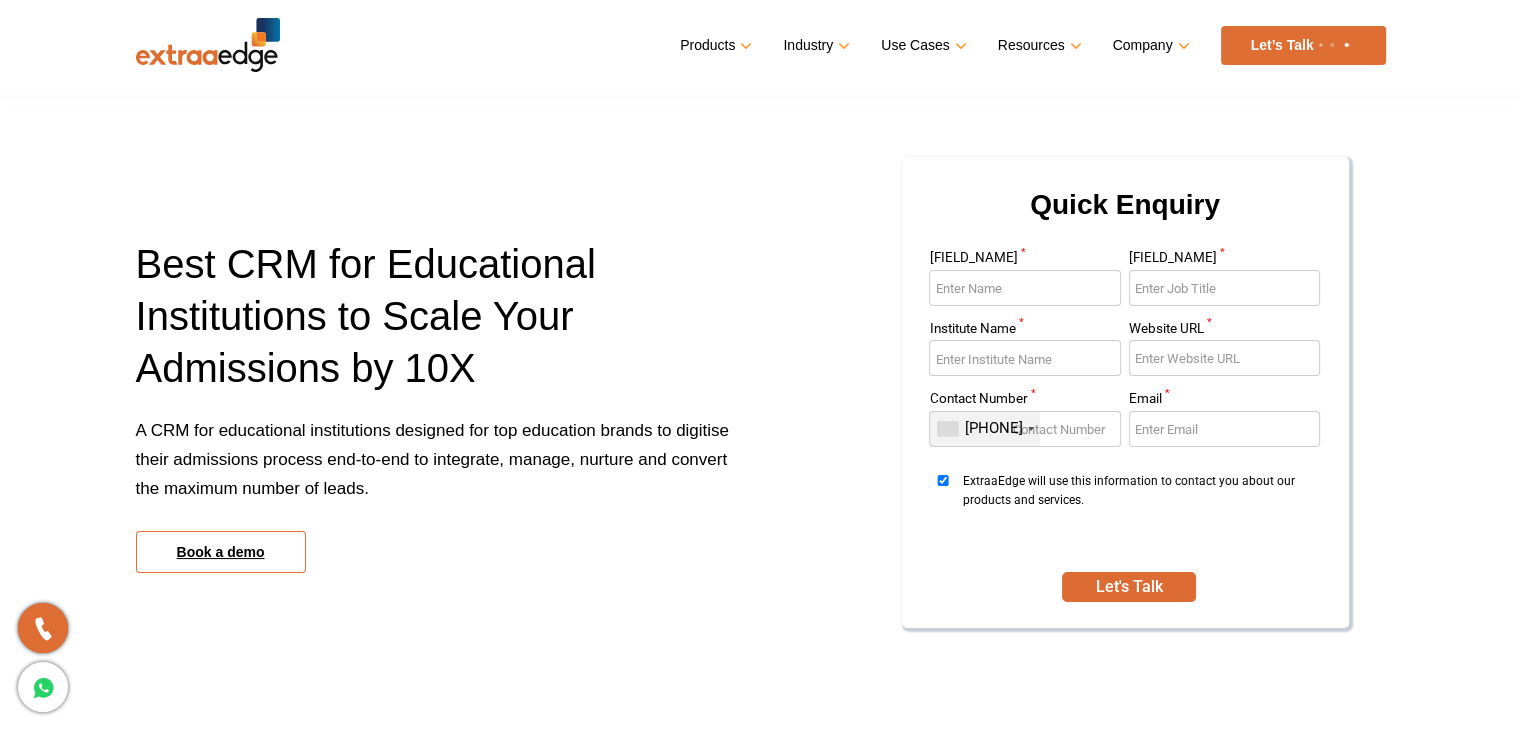 click on "Book a demo" at bounding box center [221, 552] 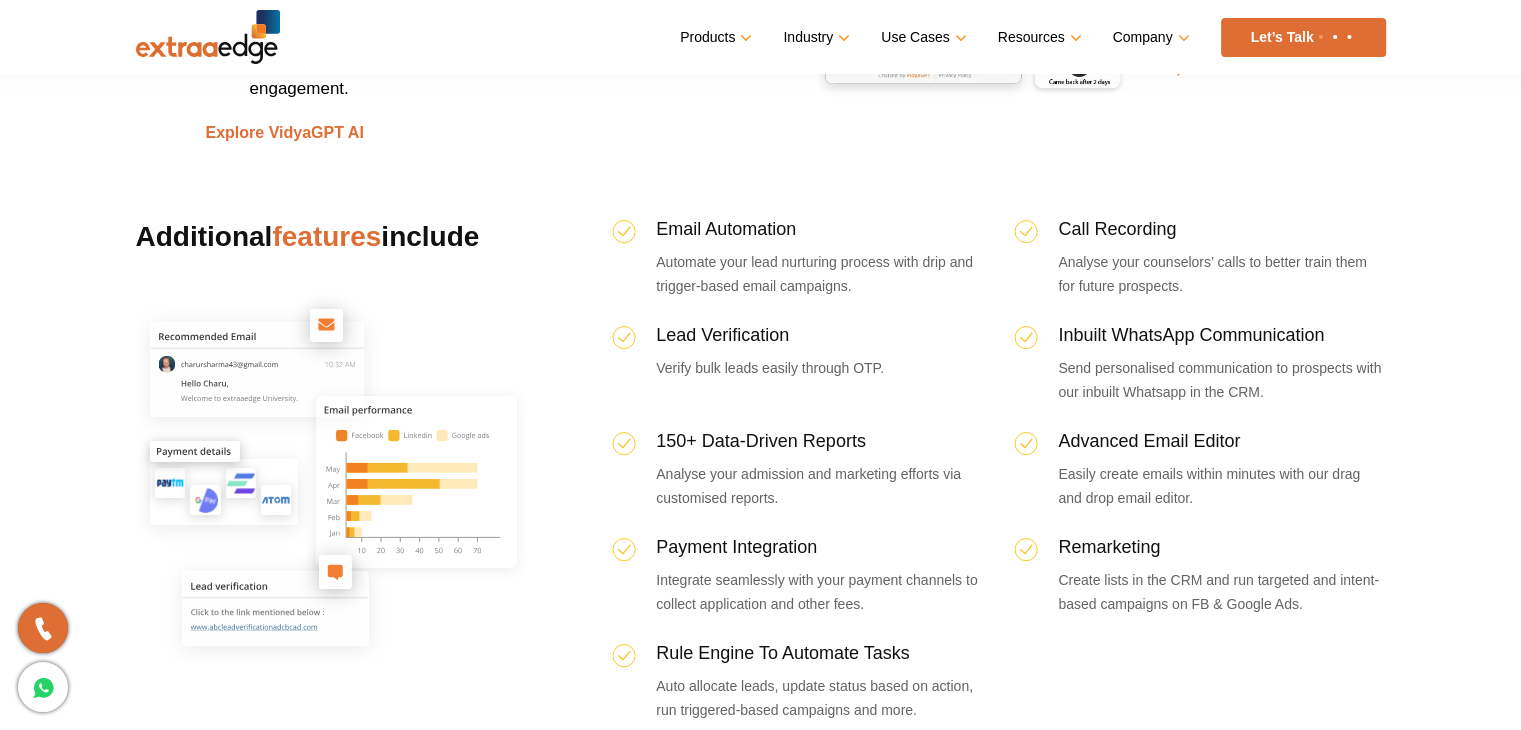 scroll, scrollTop: 4096, scrollLeft: 0, axis: vertical 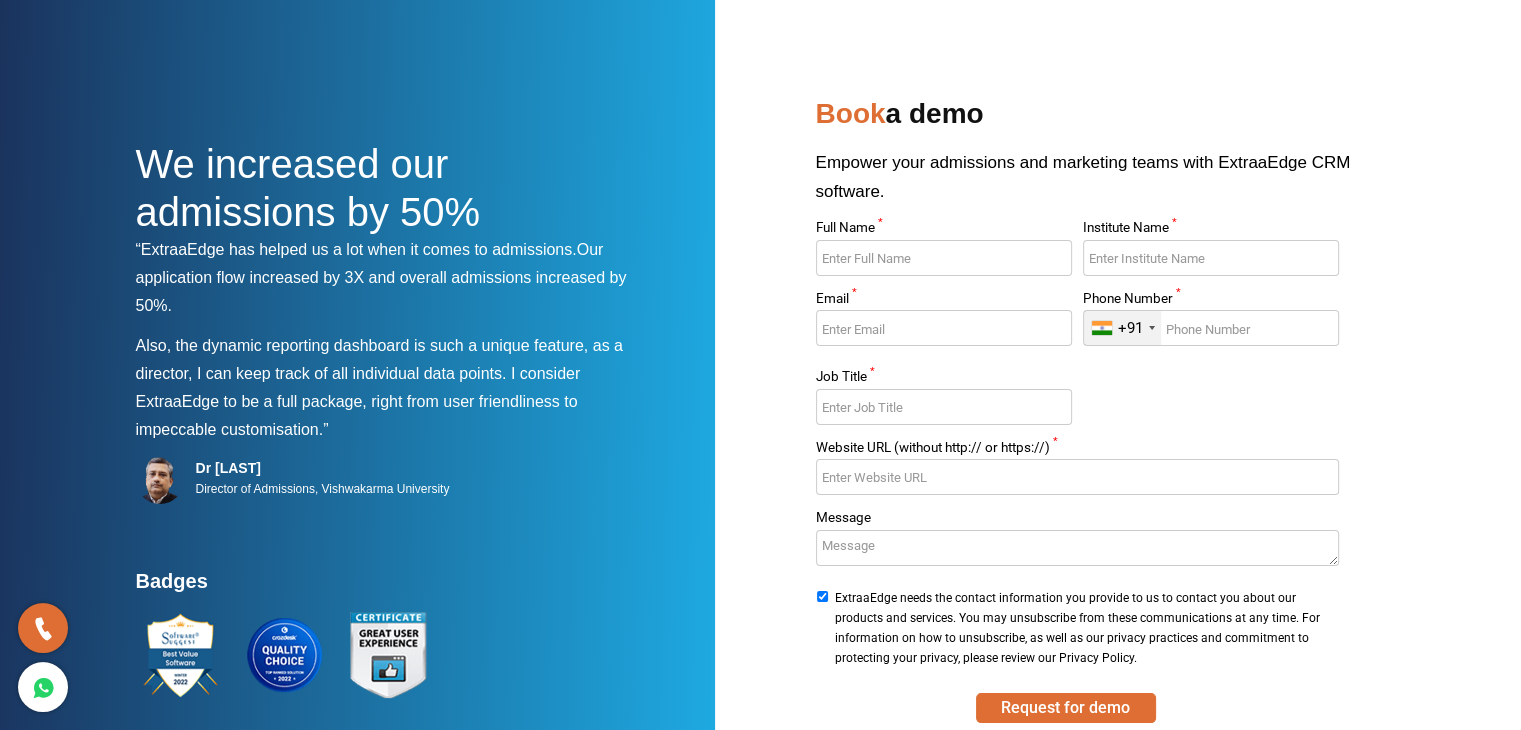 click on "Website URL (without http:// or https://)   *" at bounding box center (1077, 477) 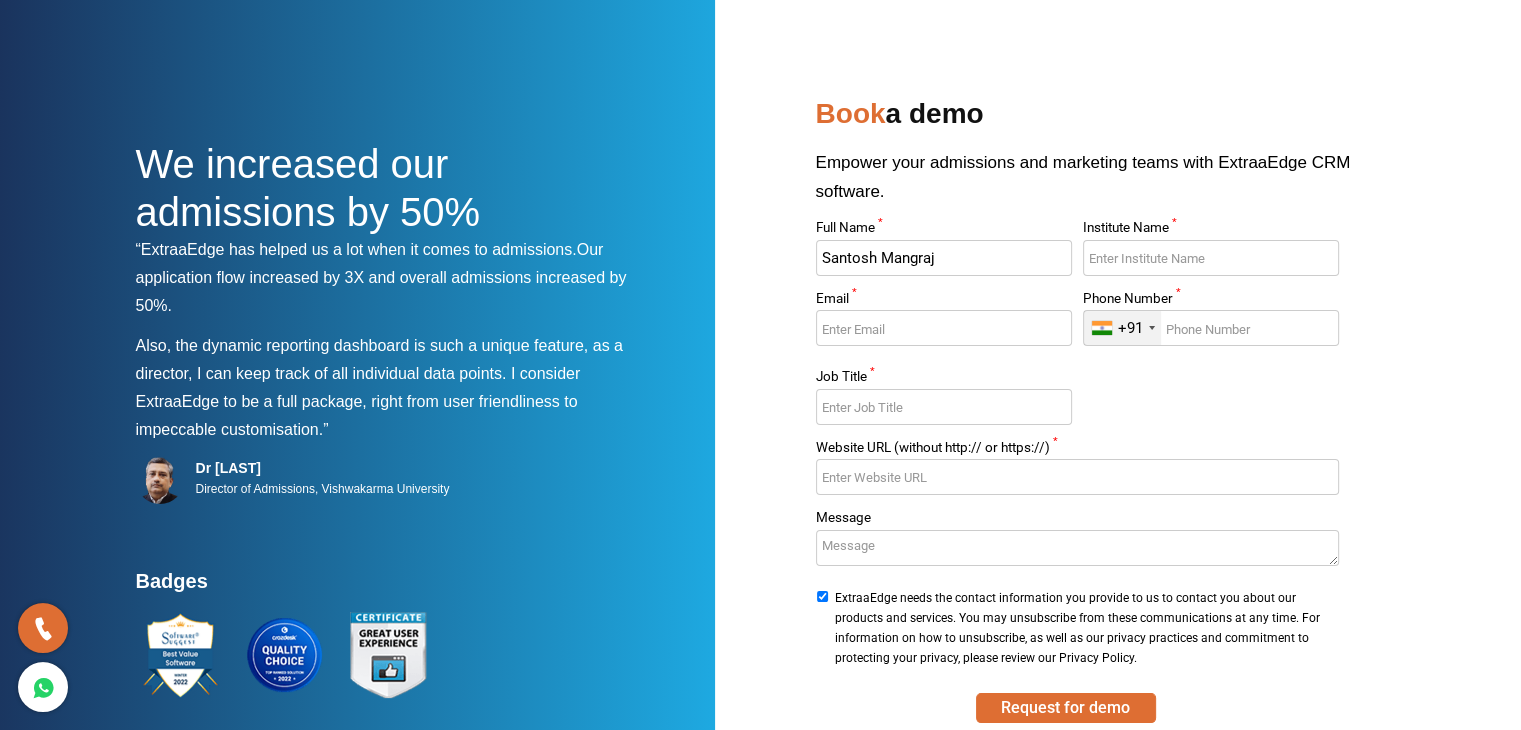 click on "Santosh Mangraj" at bounding box center [944, 258] 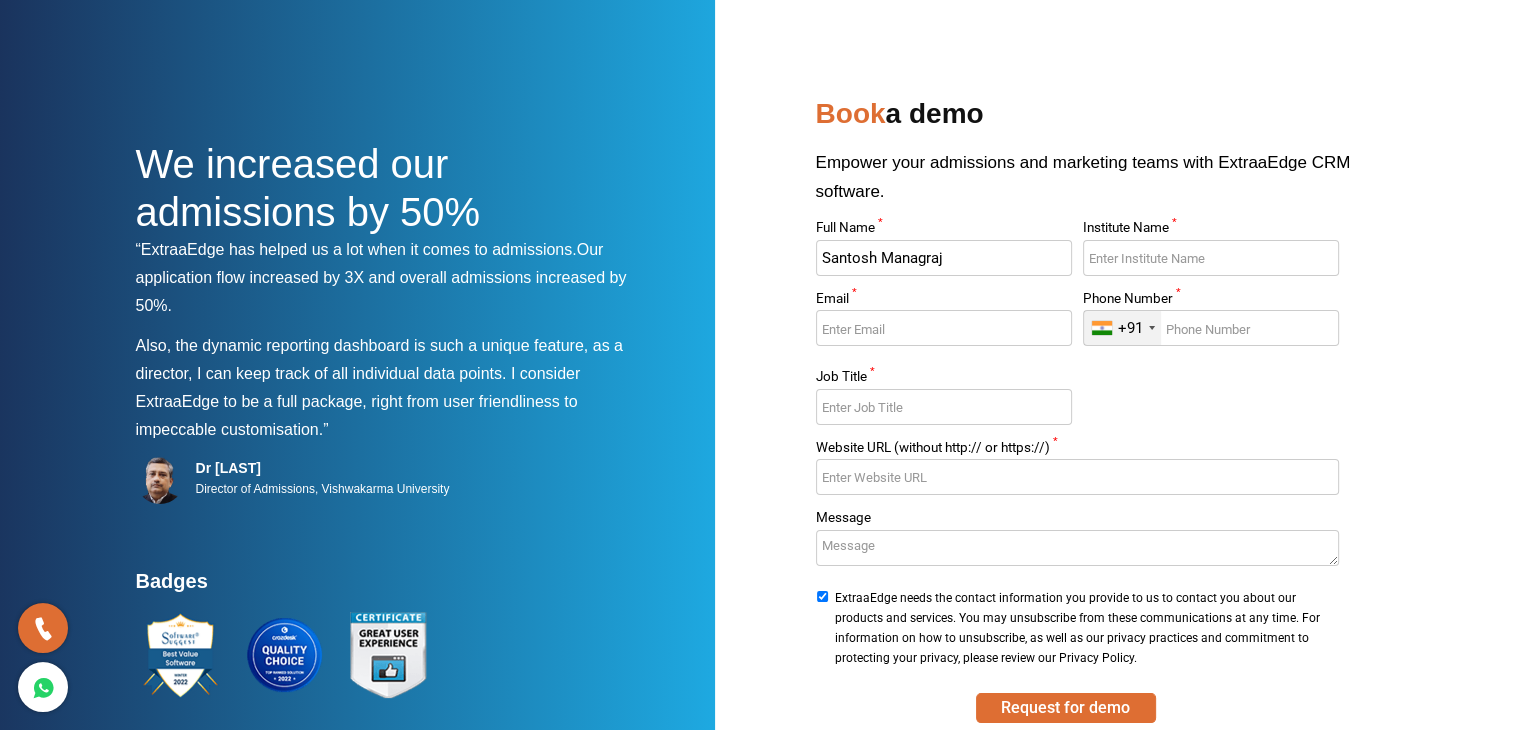 click on "Santosh Managraj" at bounding box center [944, 258] 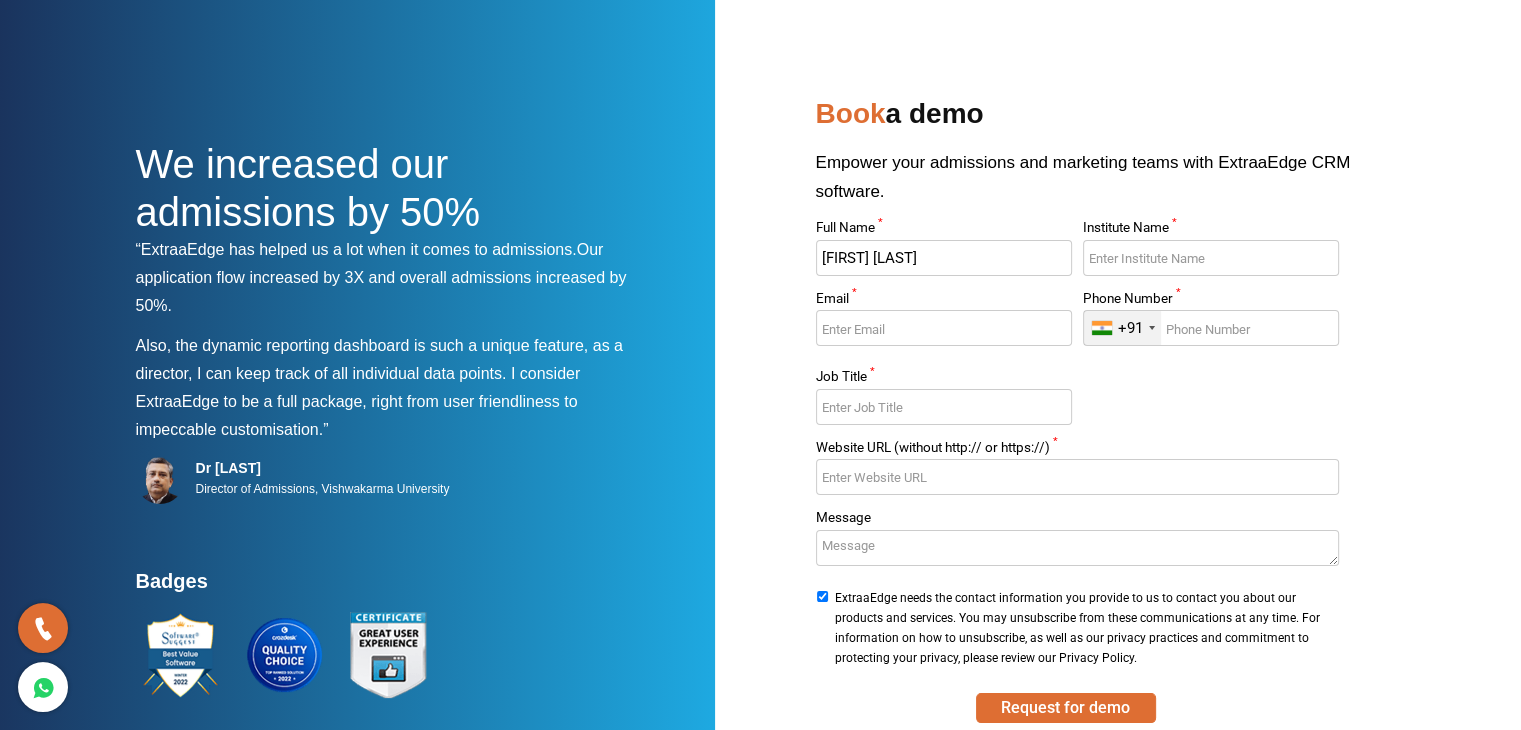 click on "Santosh Mangaraj" at bounding box center [944, 258] 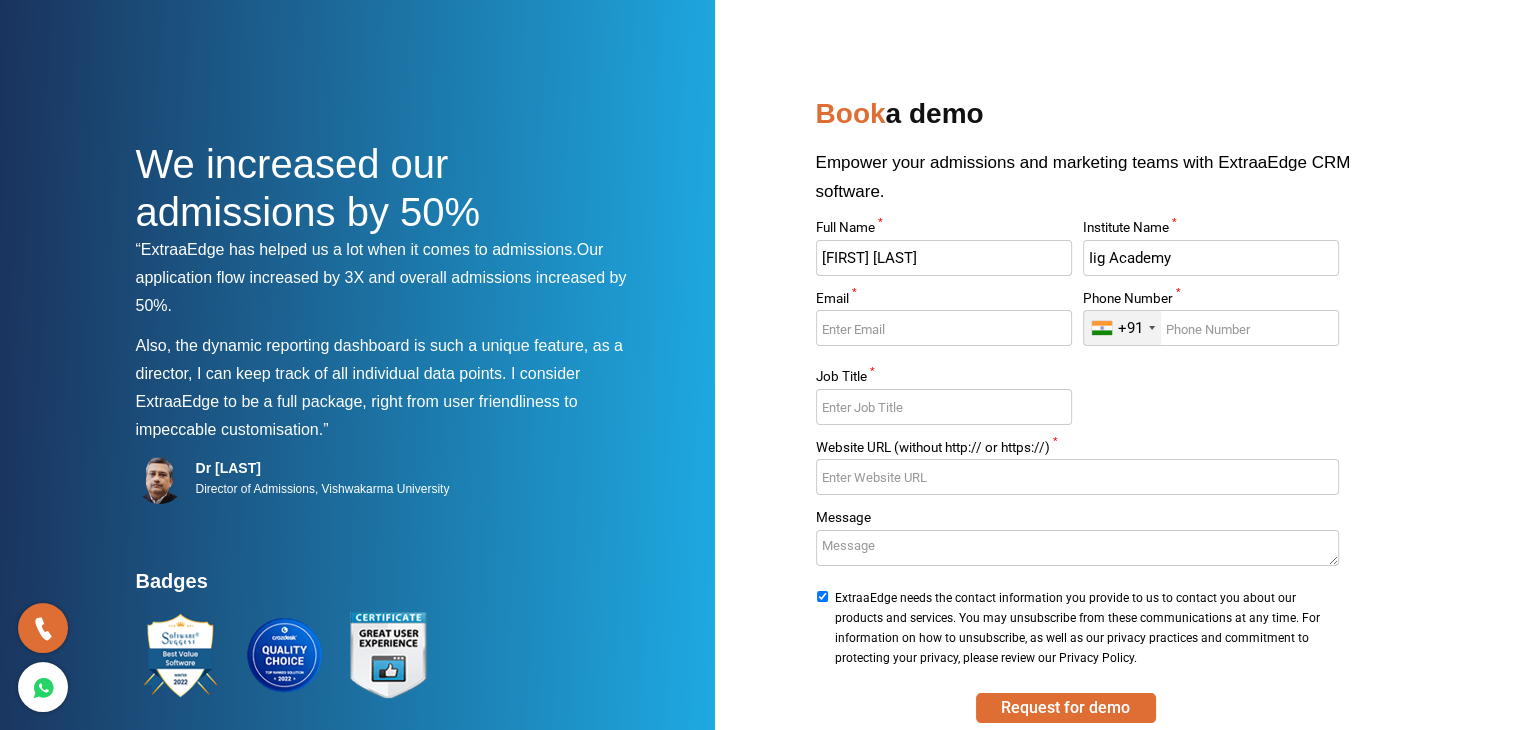 click on "Iig Academy" at bounding box center [1211, 258] 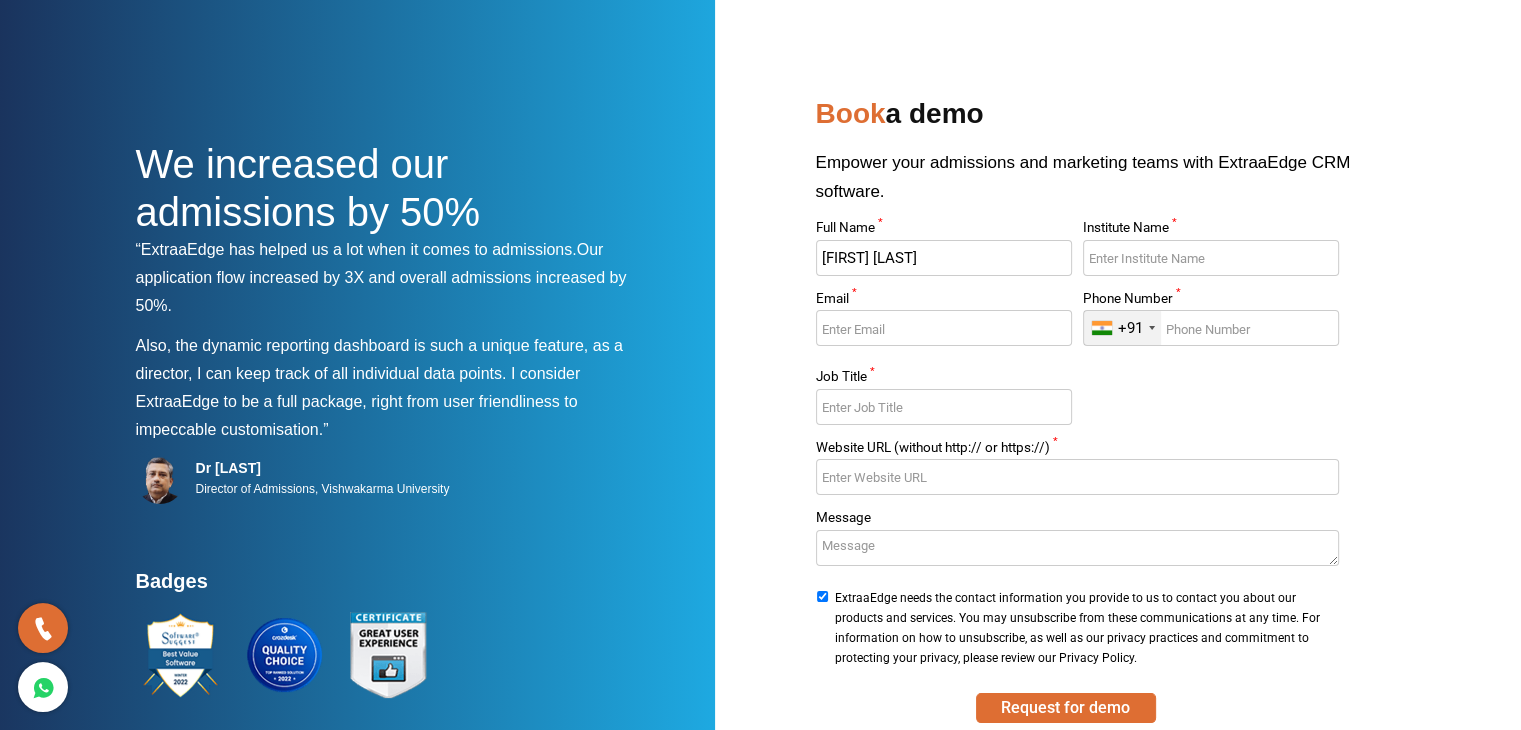 paste on "Iig Academy" 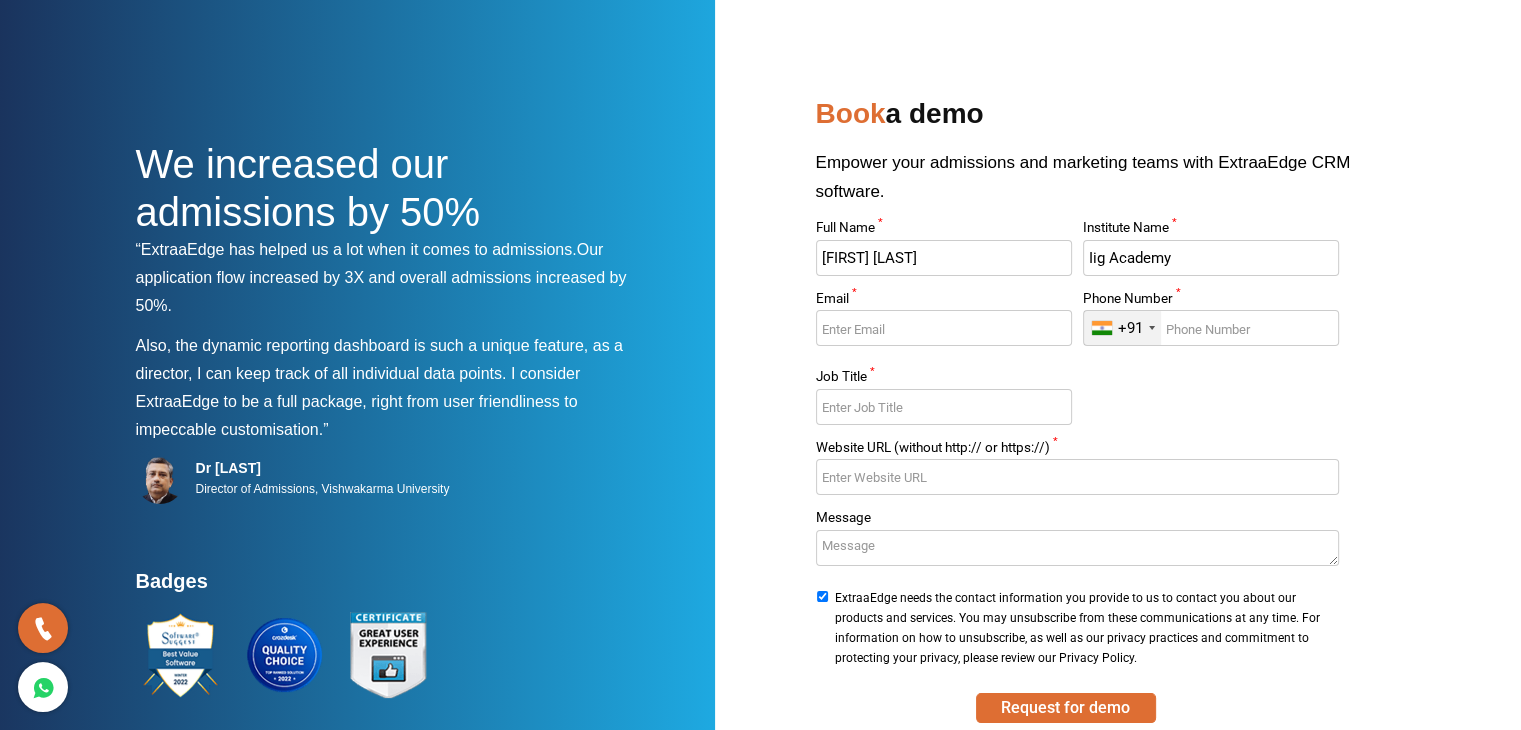 type on "Iig Academy" 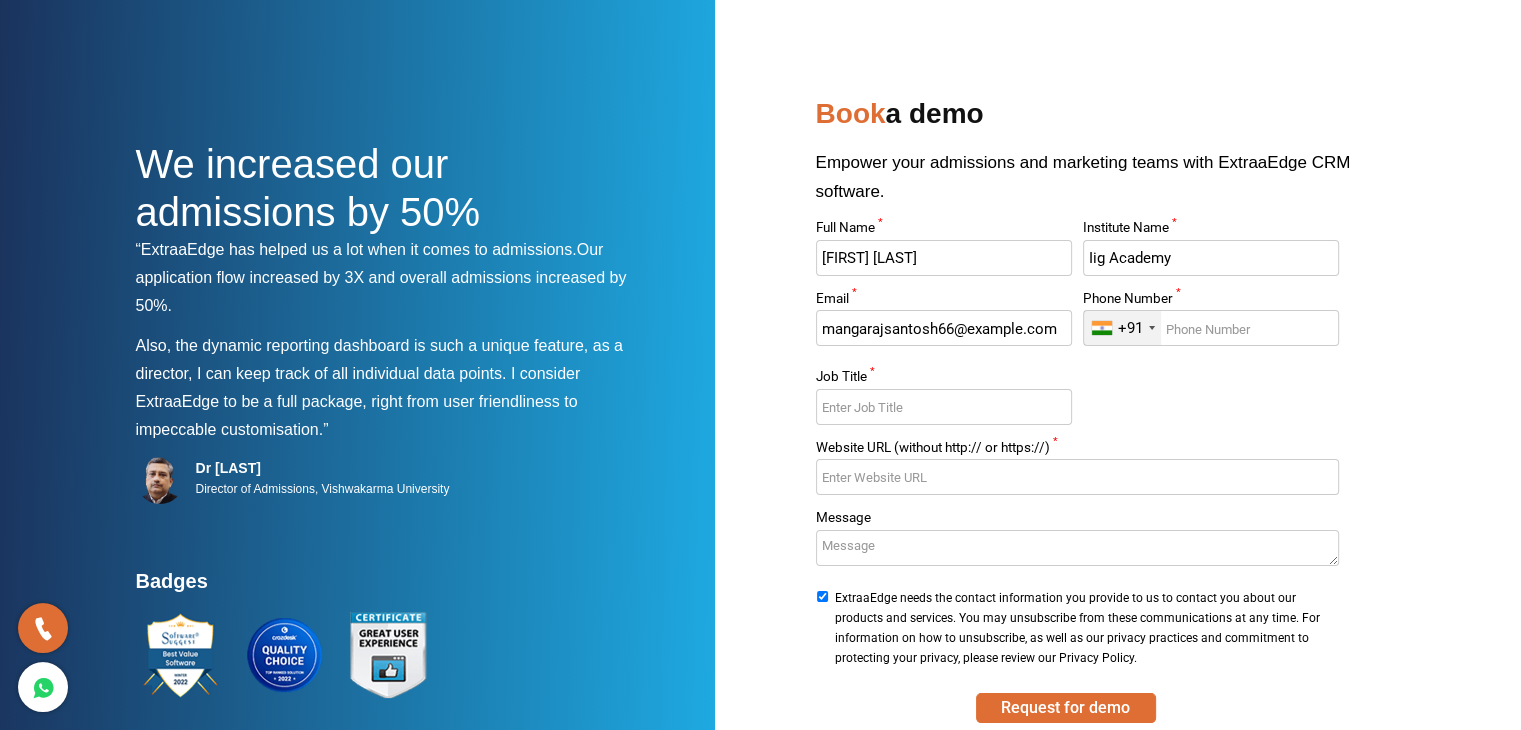 type on "mangarajsantosh66@gmail.com" 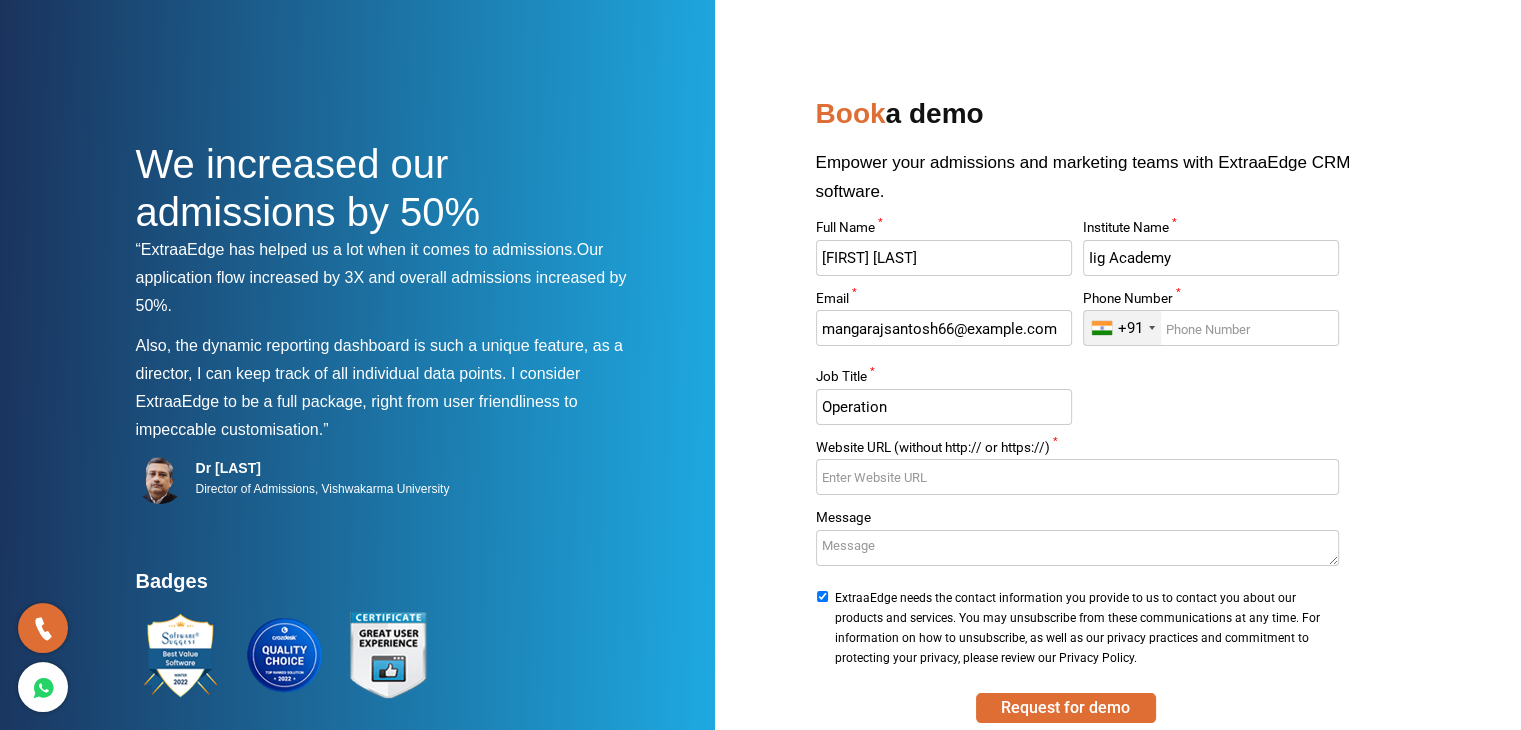 type on "Operation" 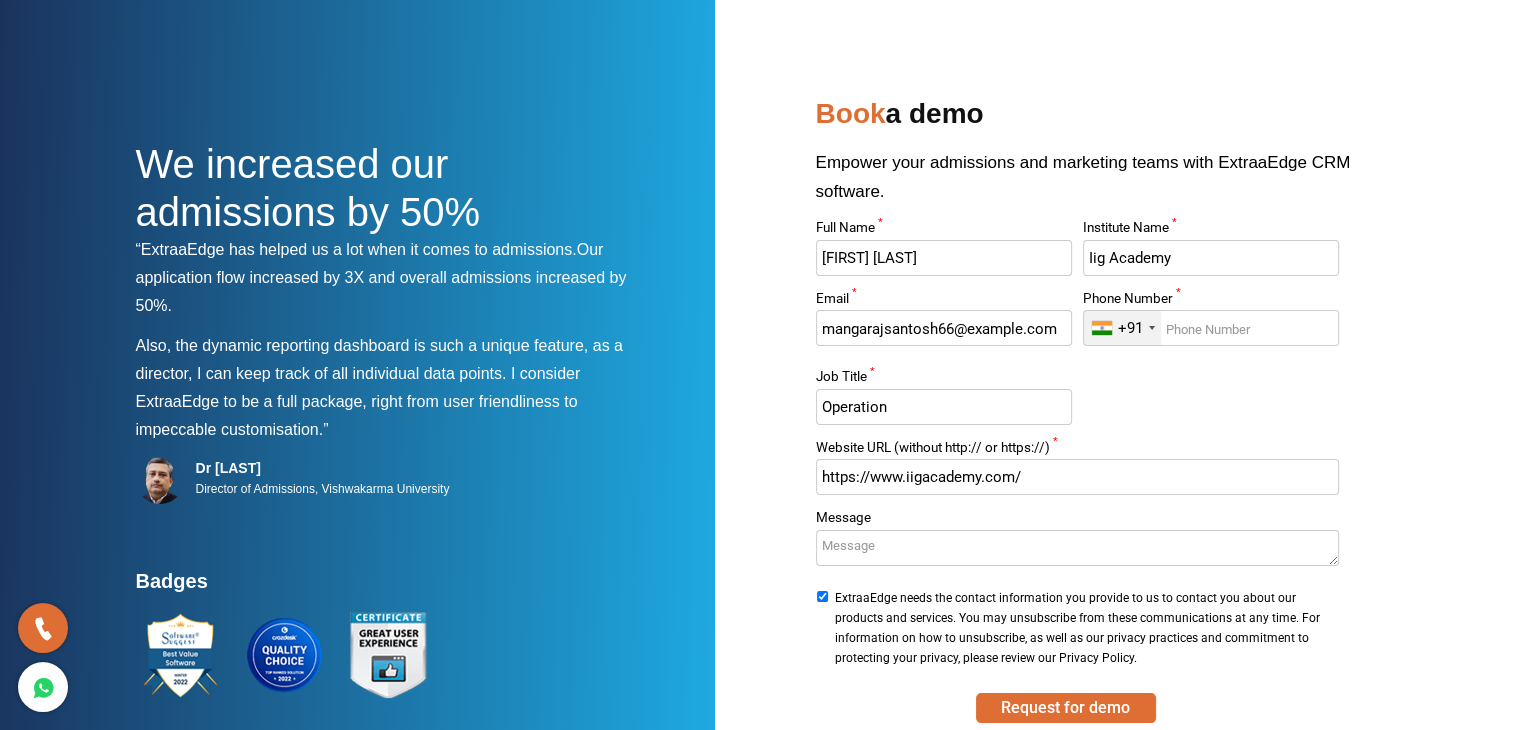 type on "https://www.iigacademy.com/" 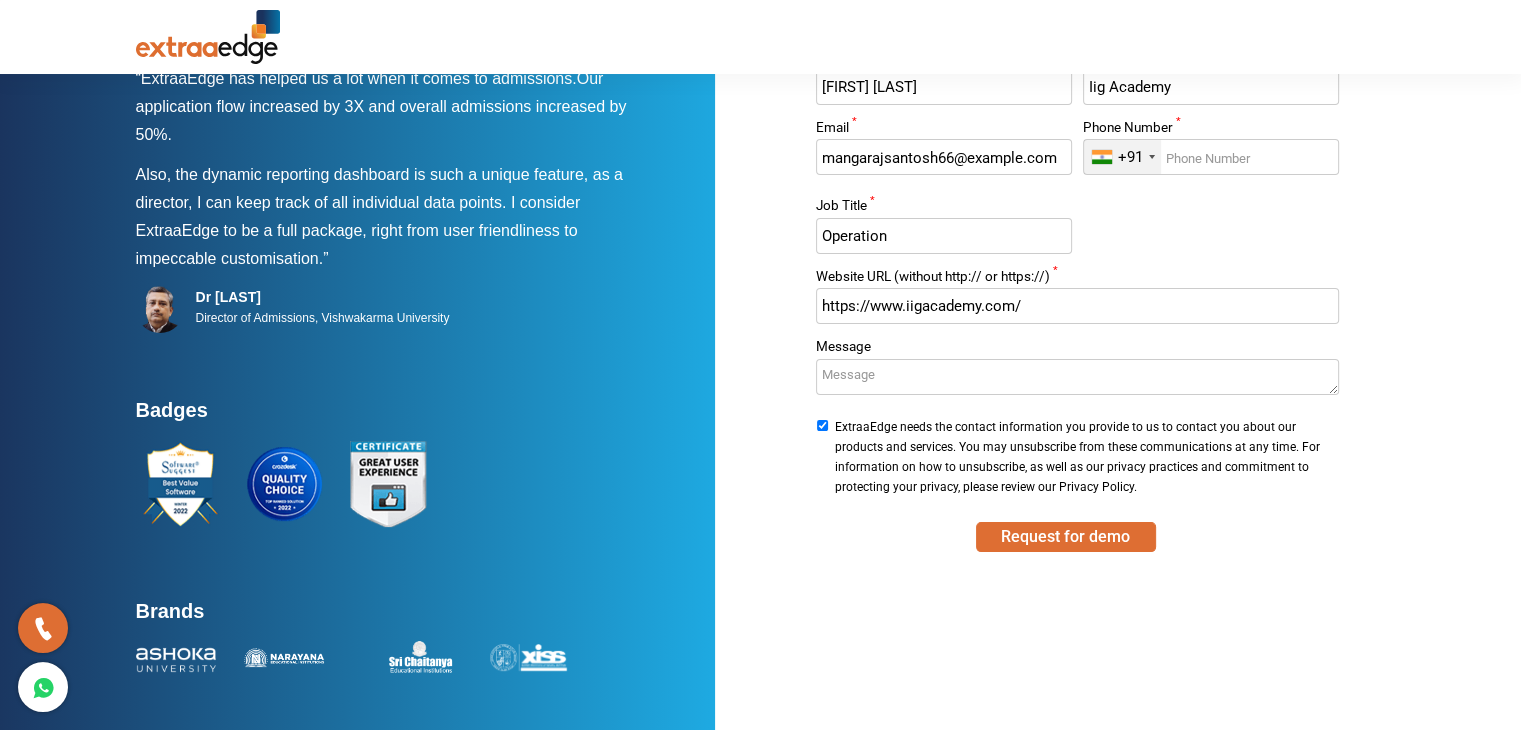 scroll, scrollTop: 71, scrollLeft: 0, axis: vertical 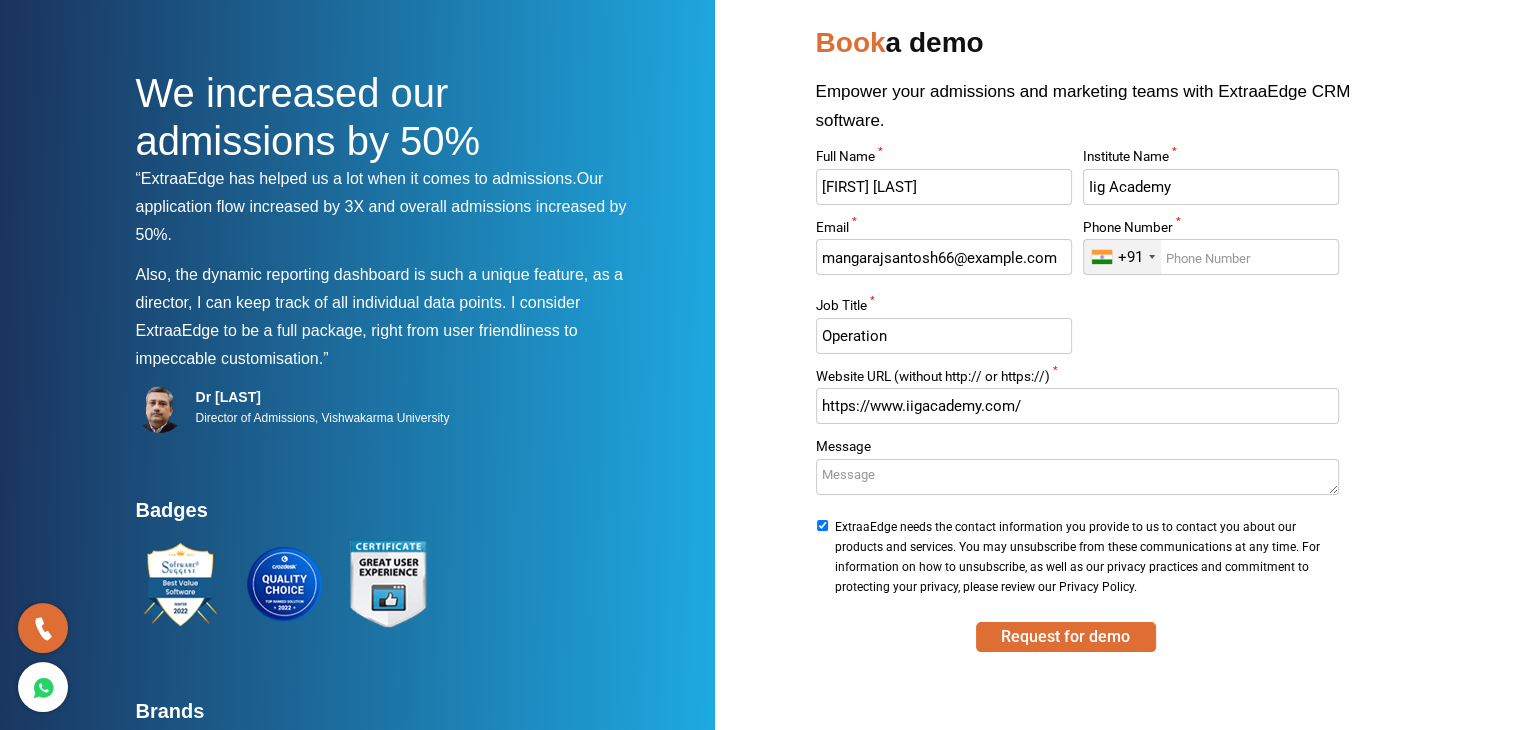 click on "Phone Number   *" at bounding box center [1211, 257] 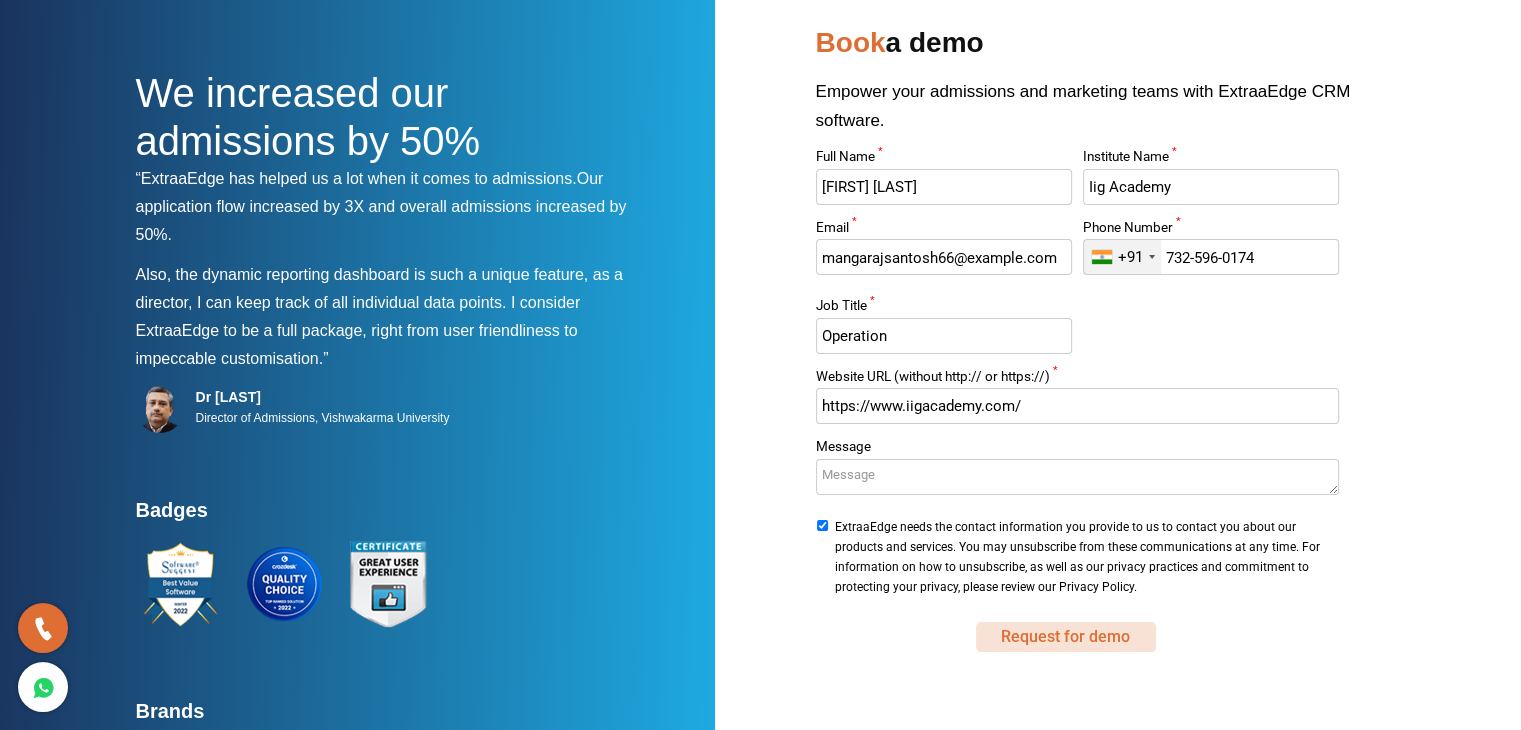 type on "7325960174" 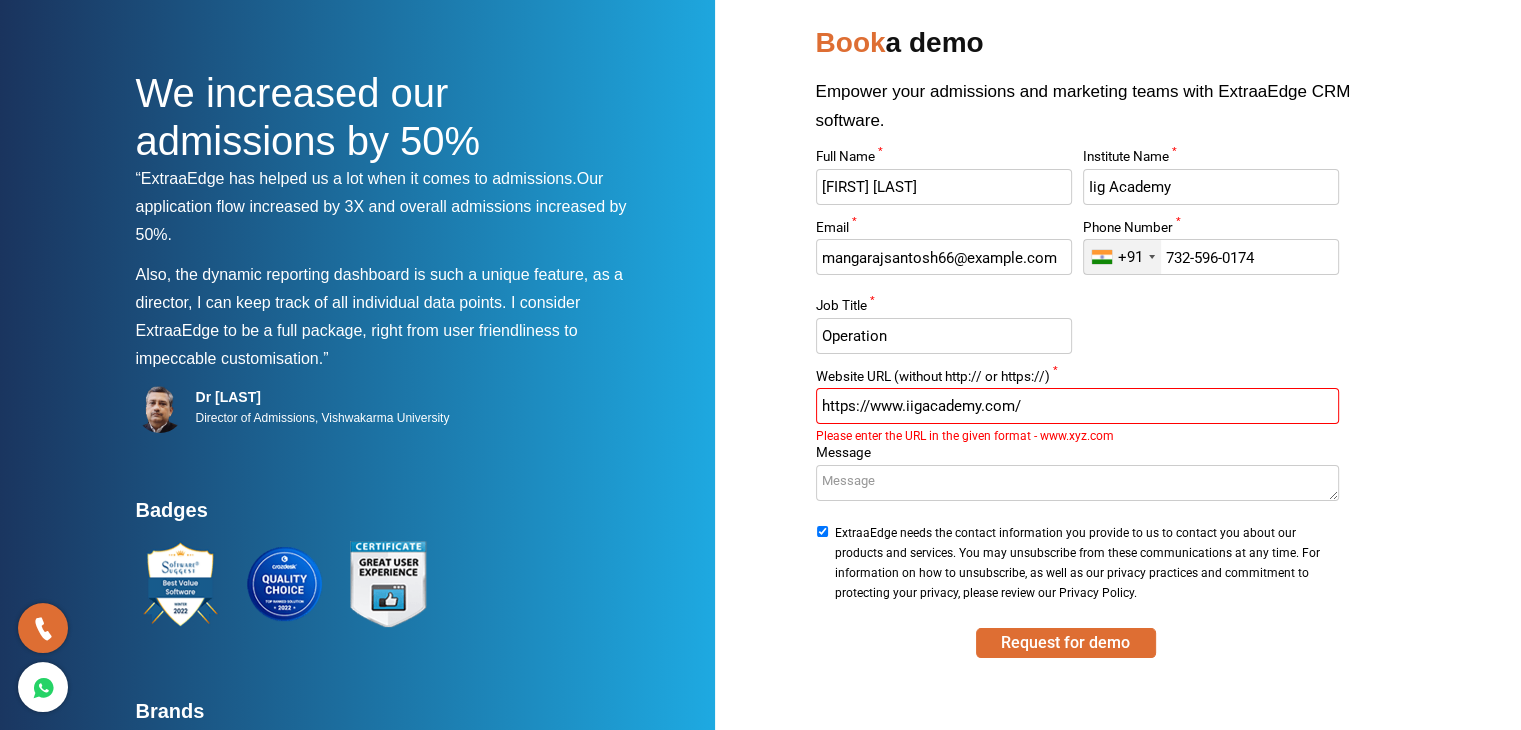 click on "https://www.iigacademy.com/" at bounding box center [1077, 406] 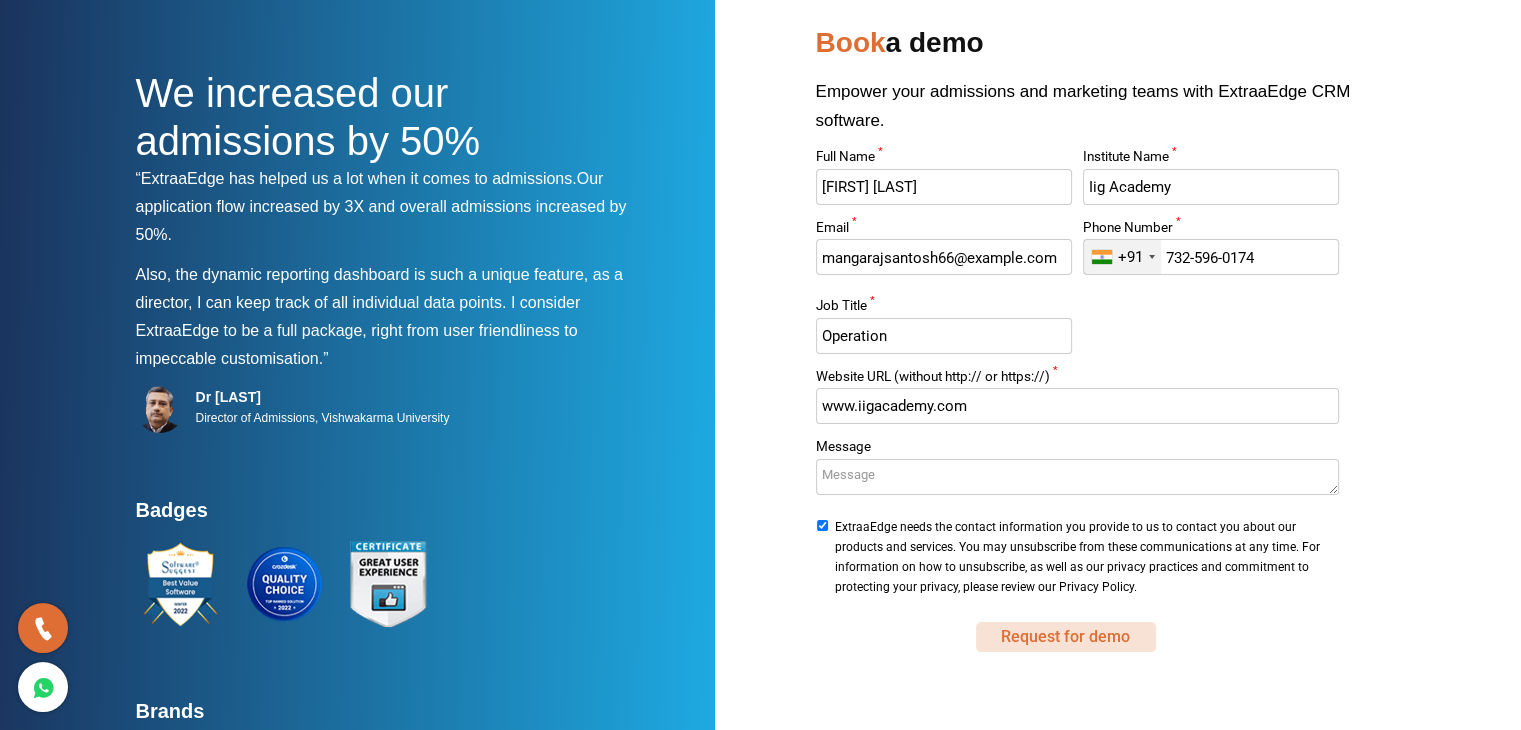 type on "www.iigacademy.com" 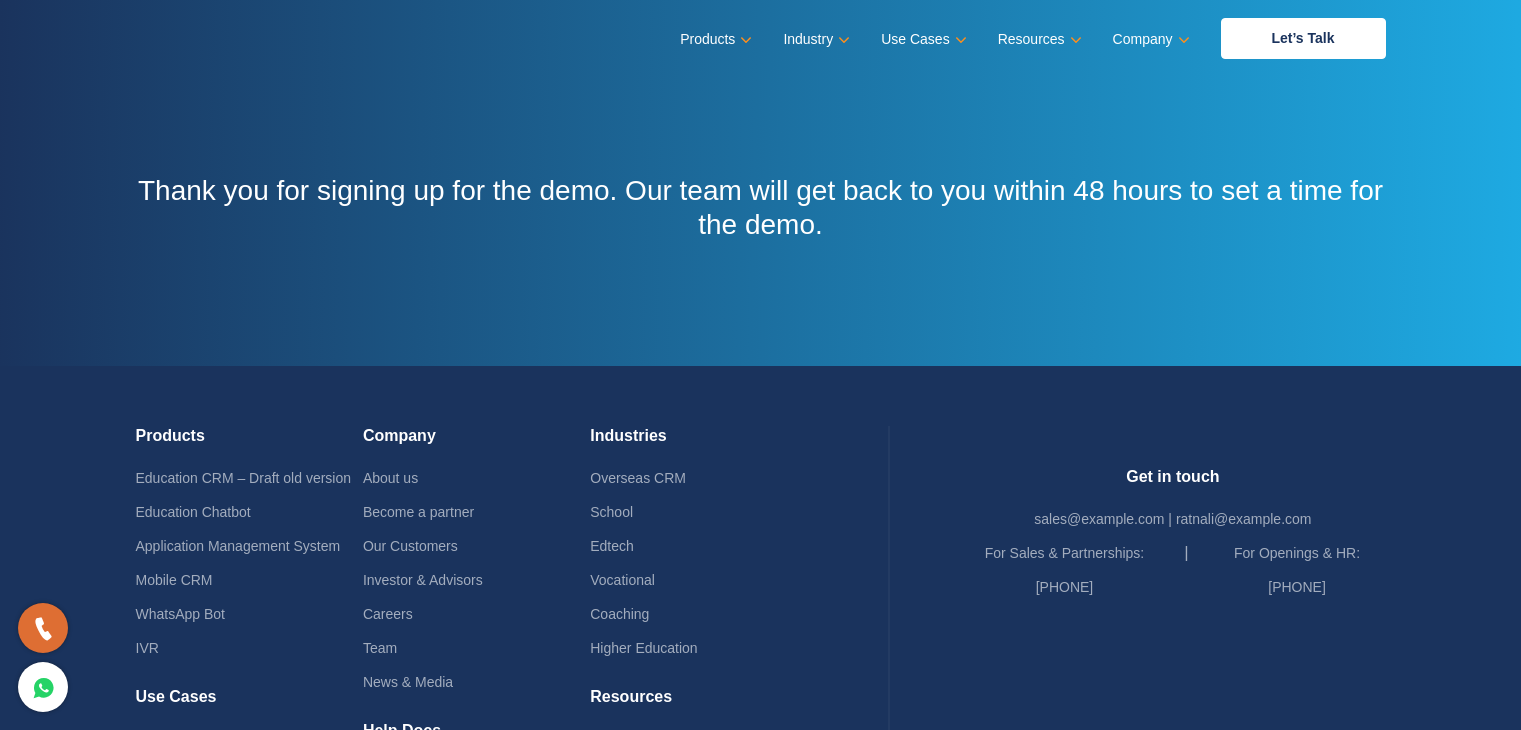 scroll, scrollTop: 0, scrollLeft: 0, axis: both 